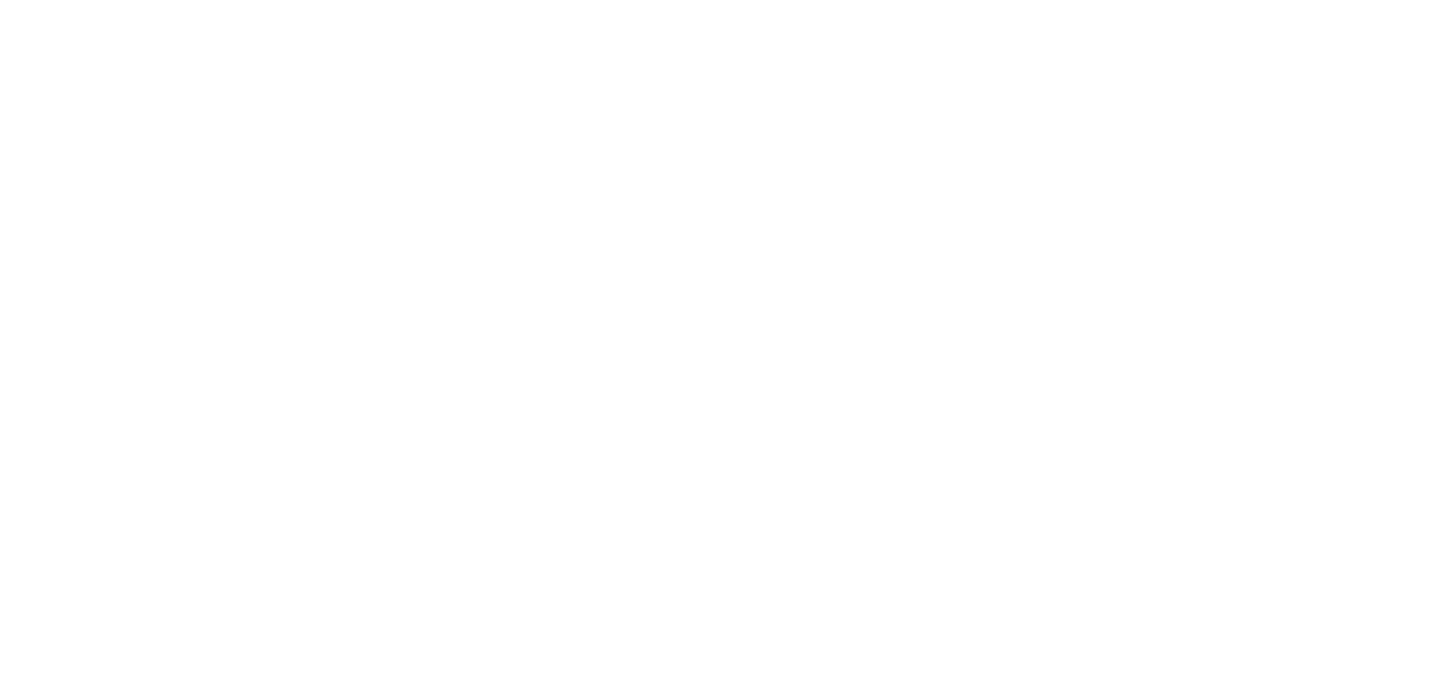 scroll, scrollTop: 0, scrollLeft: 0, axis: both 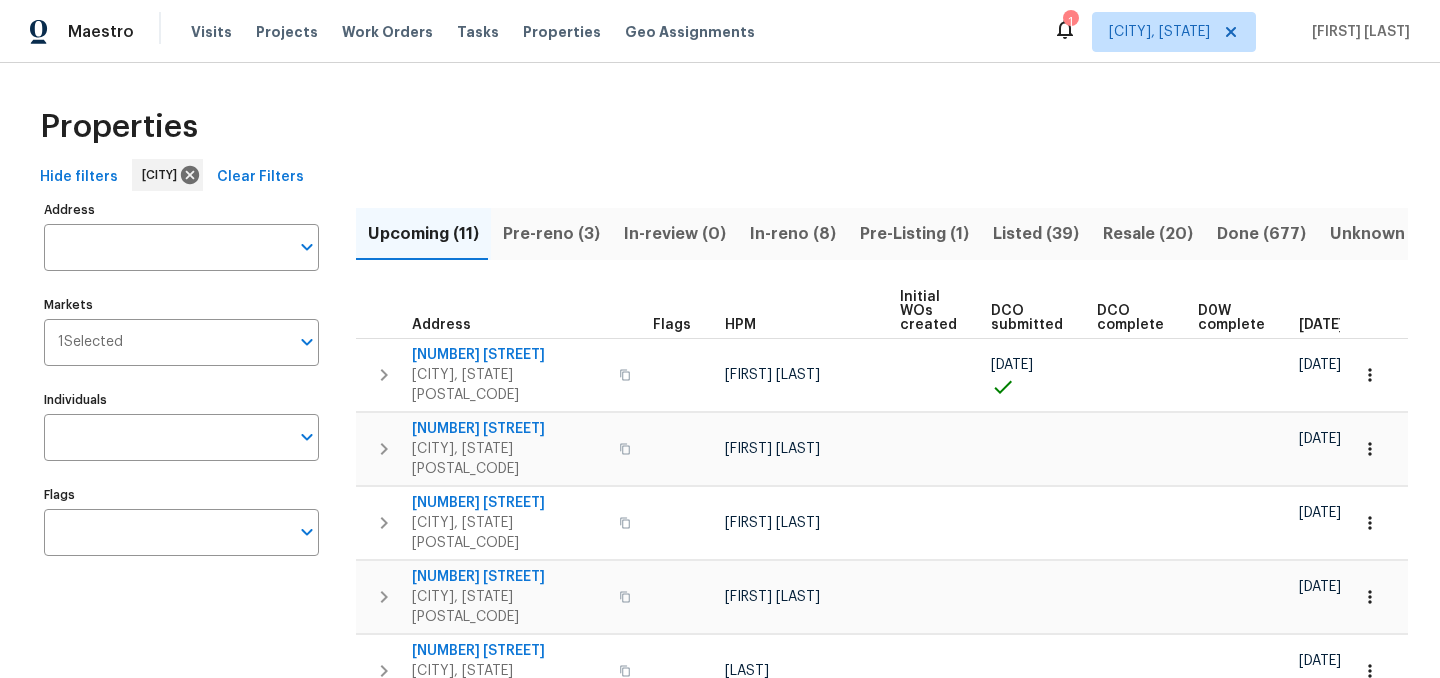 click on "Pre-reno (3)" at bounding box center [551, 234] 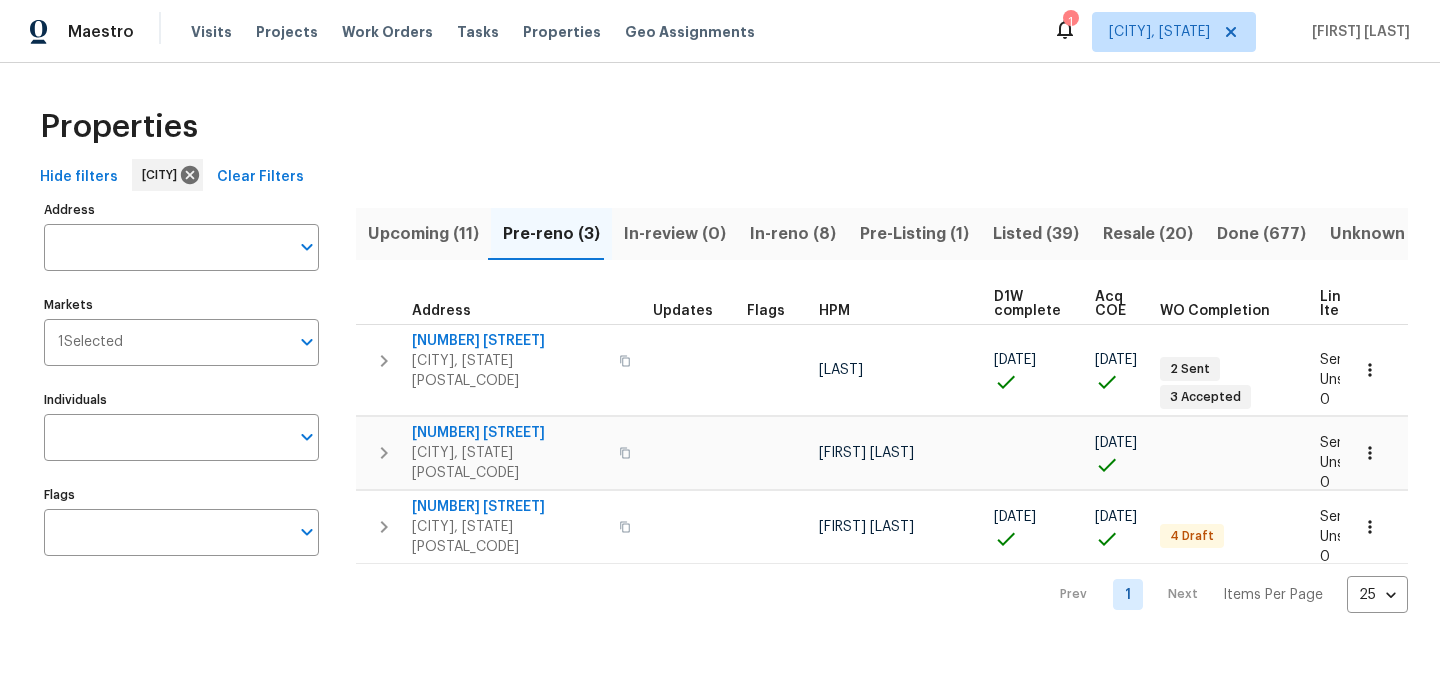 click on "Properties" at bounding box center (720, 127) 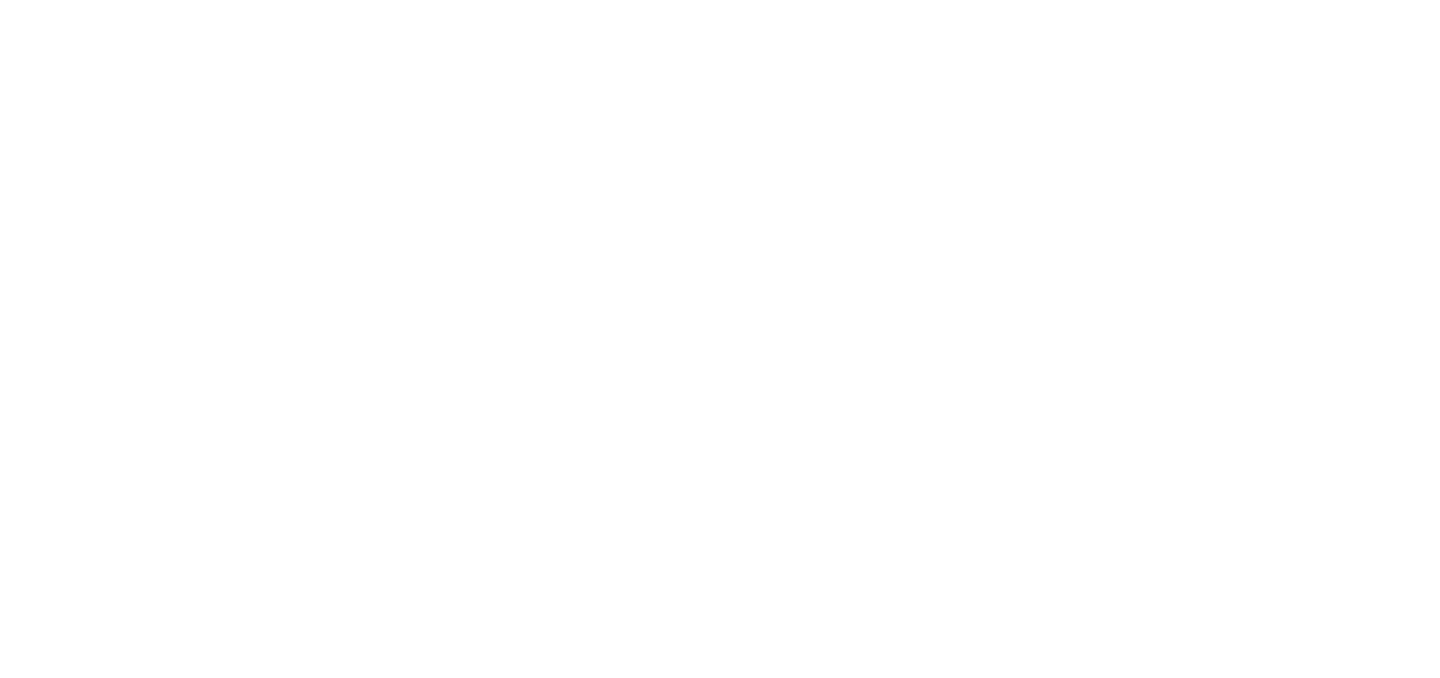 scroll, scrollTop: 0, scrollLeft: 0, axis: both 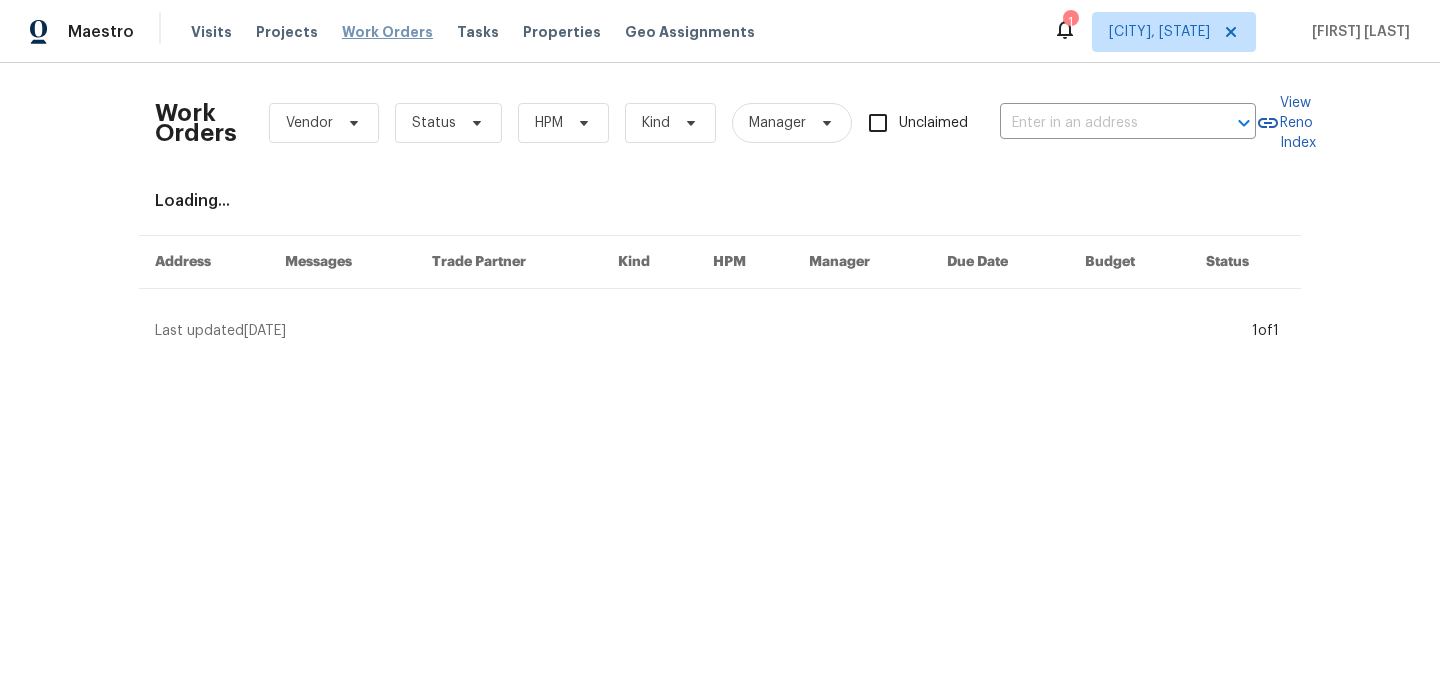 click on "Work Orders" at bounding box center (387, 32) 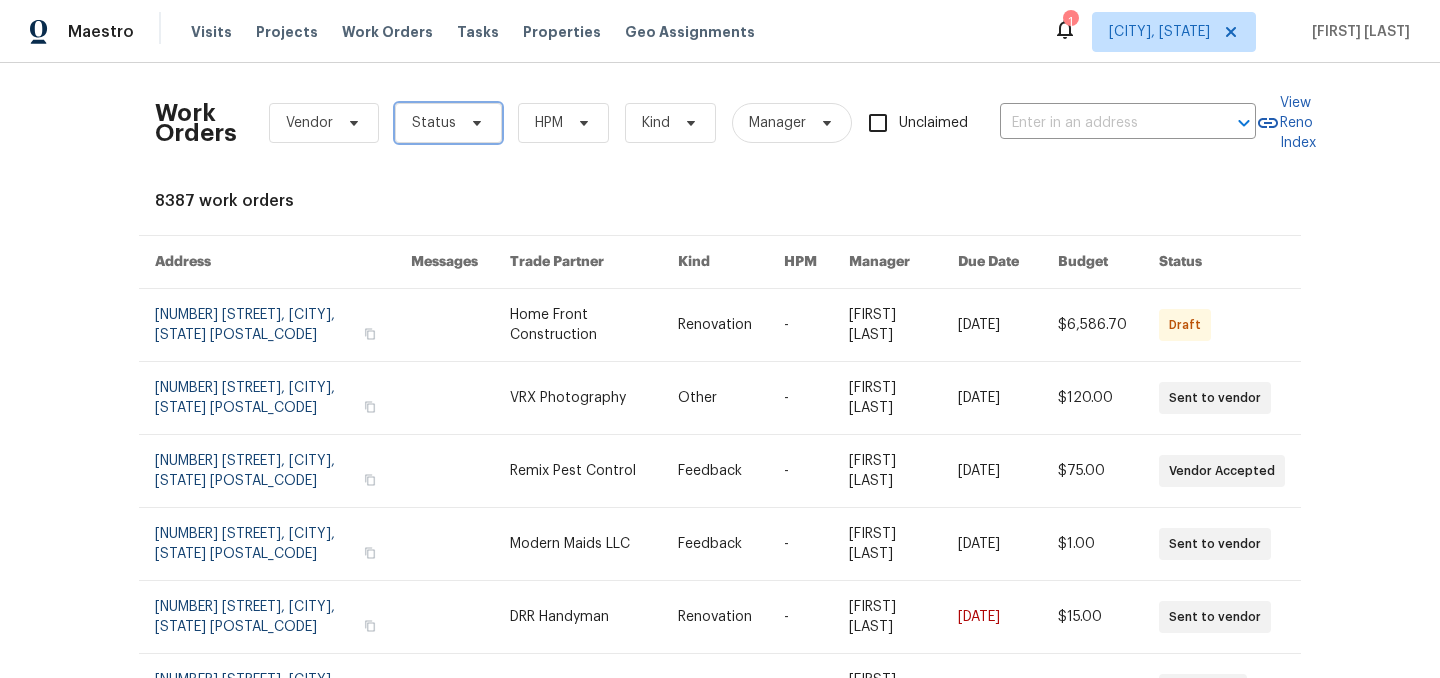 click on "Status" at bounding box center (434, 123) 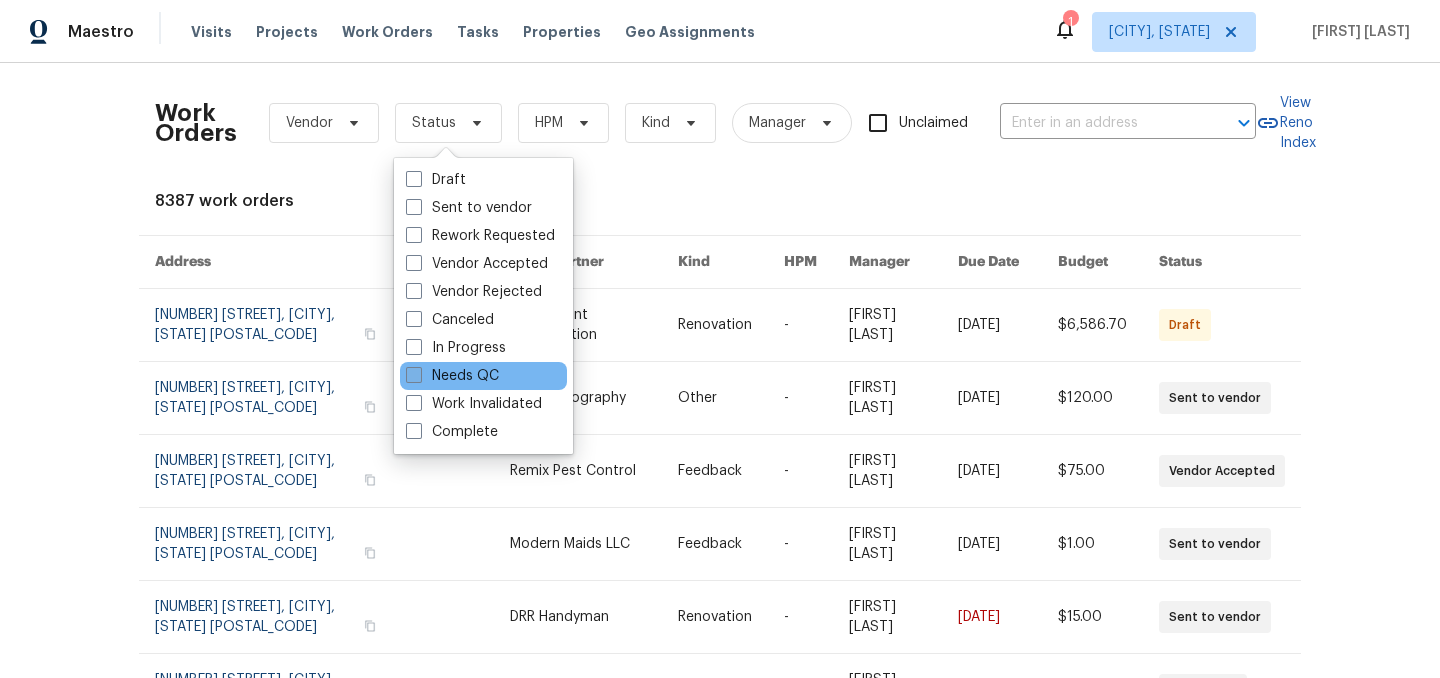 click on "Needs QC" at bounding box center [452, 376] 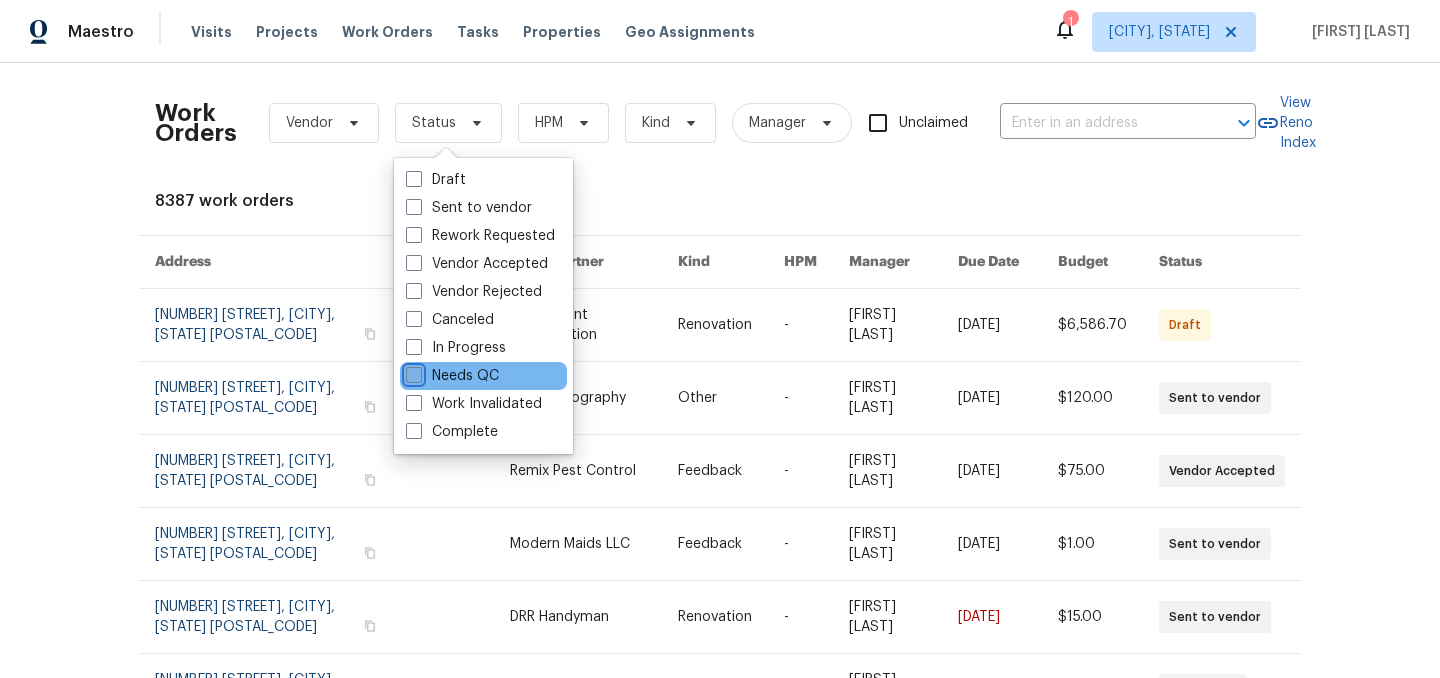 click on "Needs QC" at bounding box center (412, 372) 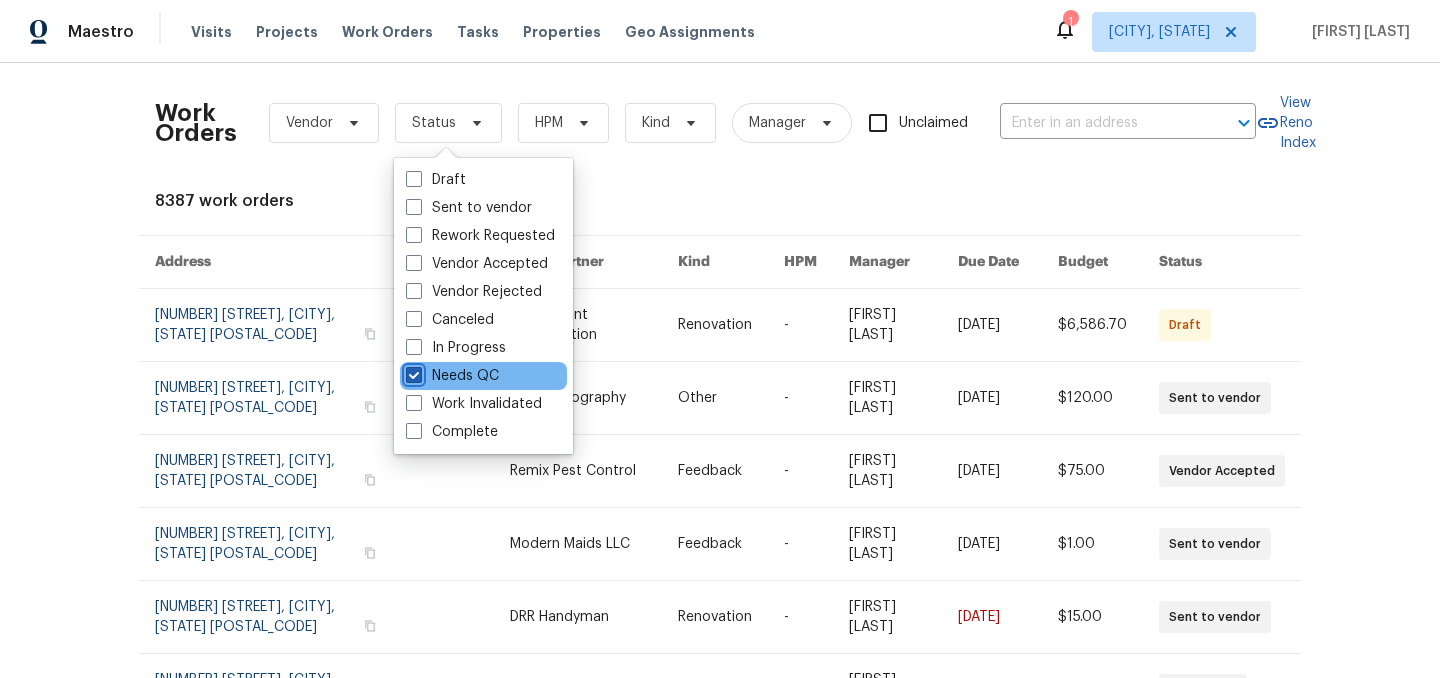 checkbox on "true" 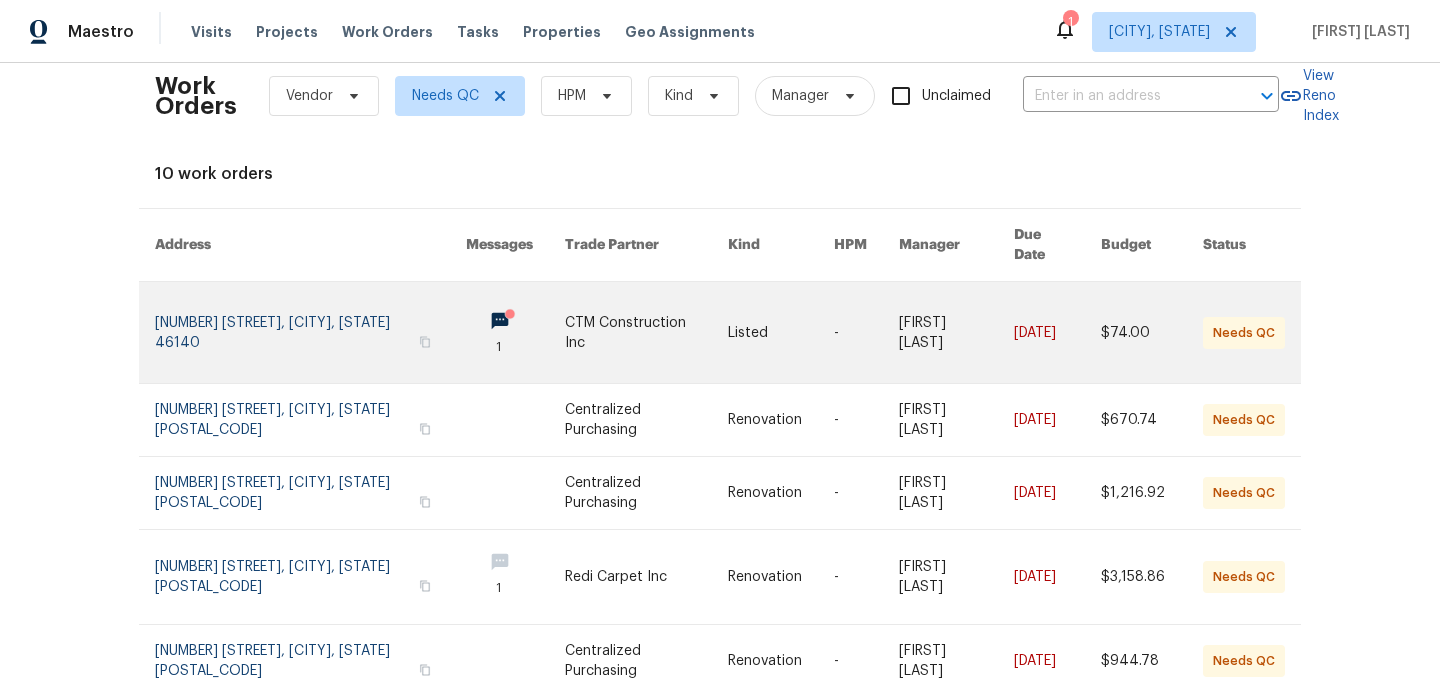 scroll, scrollTop: 0, scrollLeft: 0, axis: both 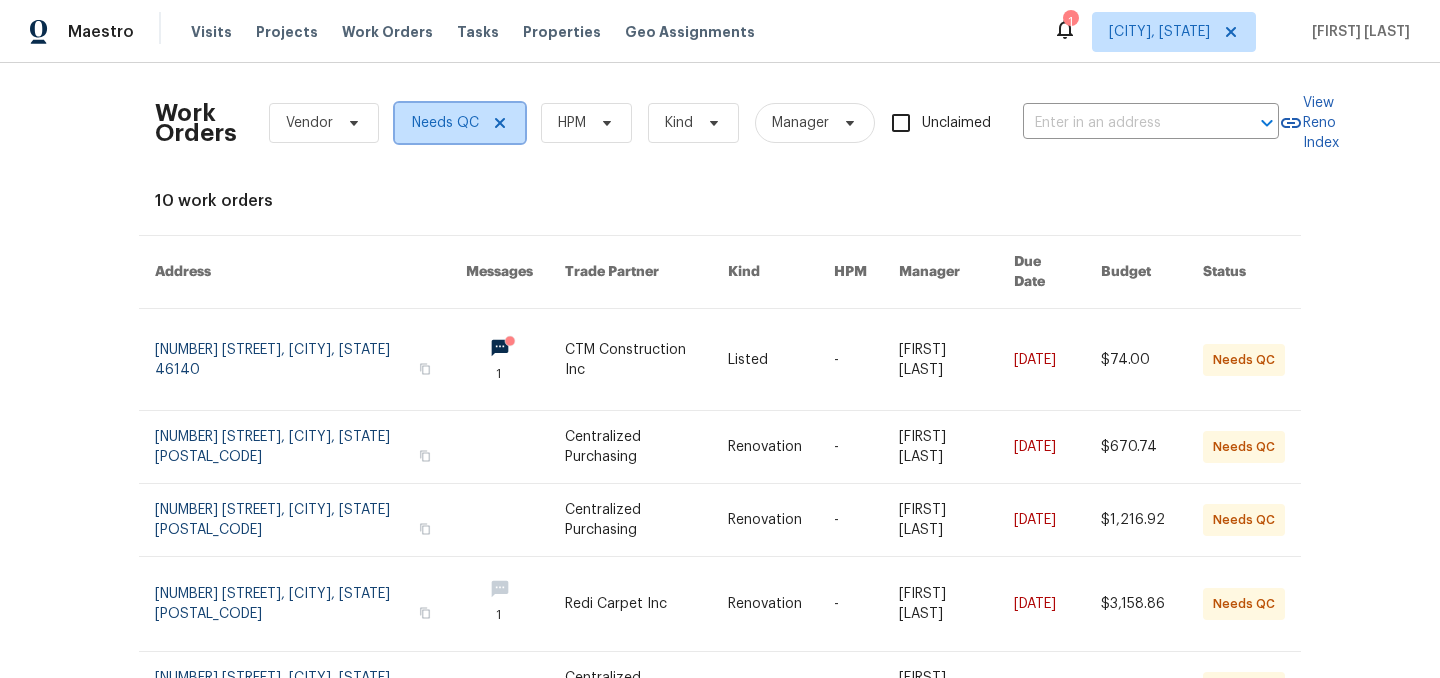click 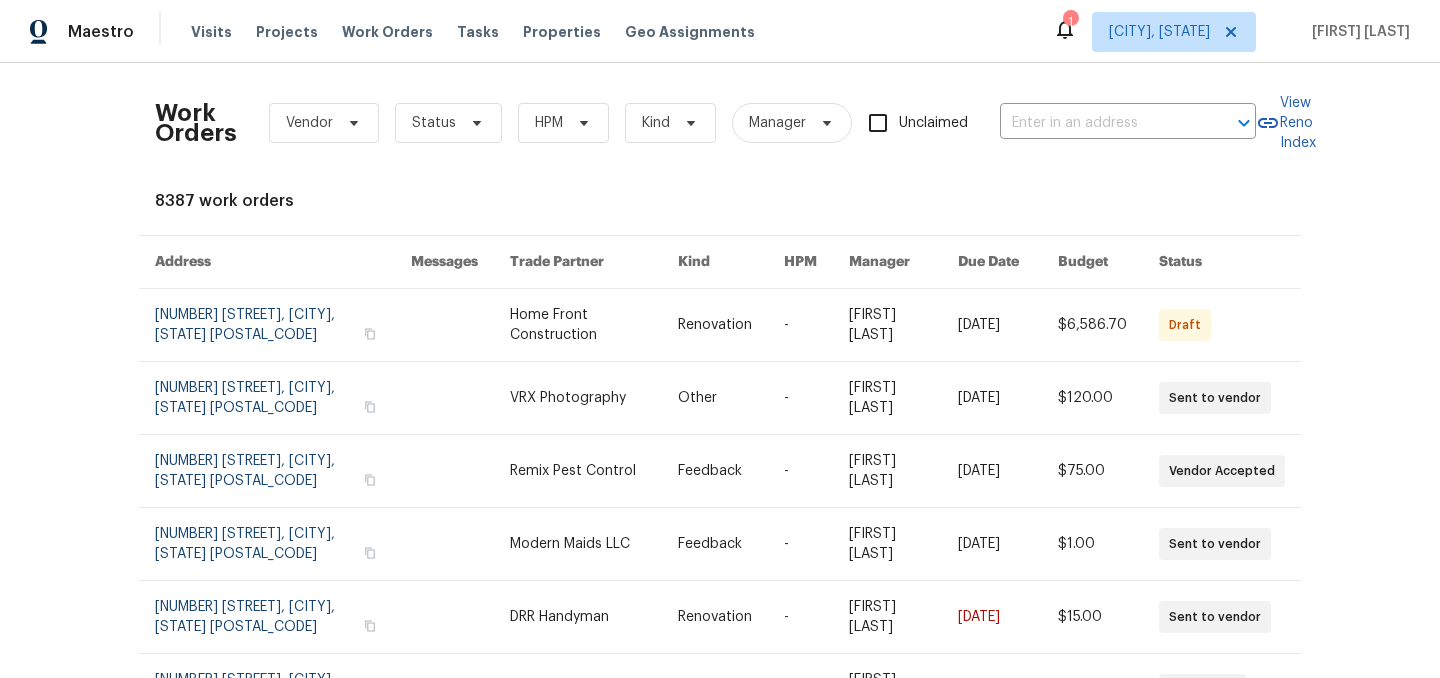 click on "1" at bounding box center (1070, 22) 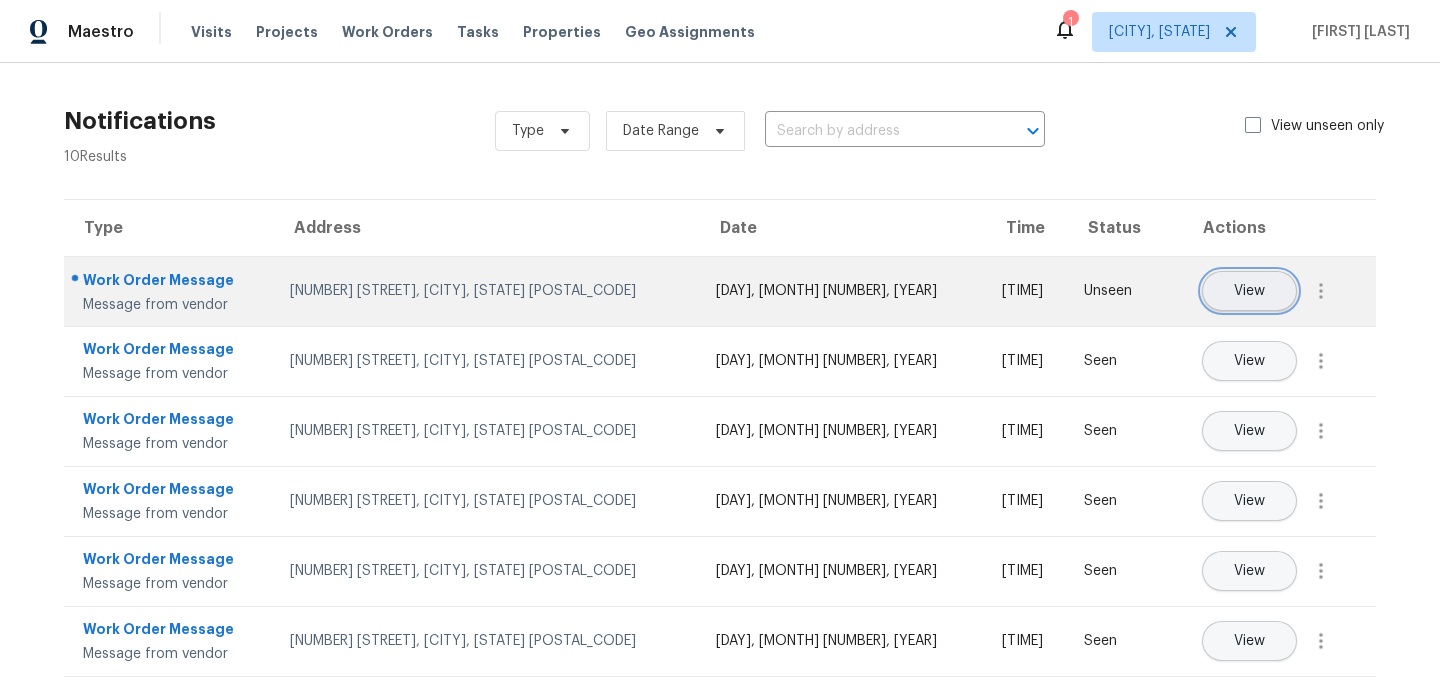 click on "View" at bounding box center [1249, 291] 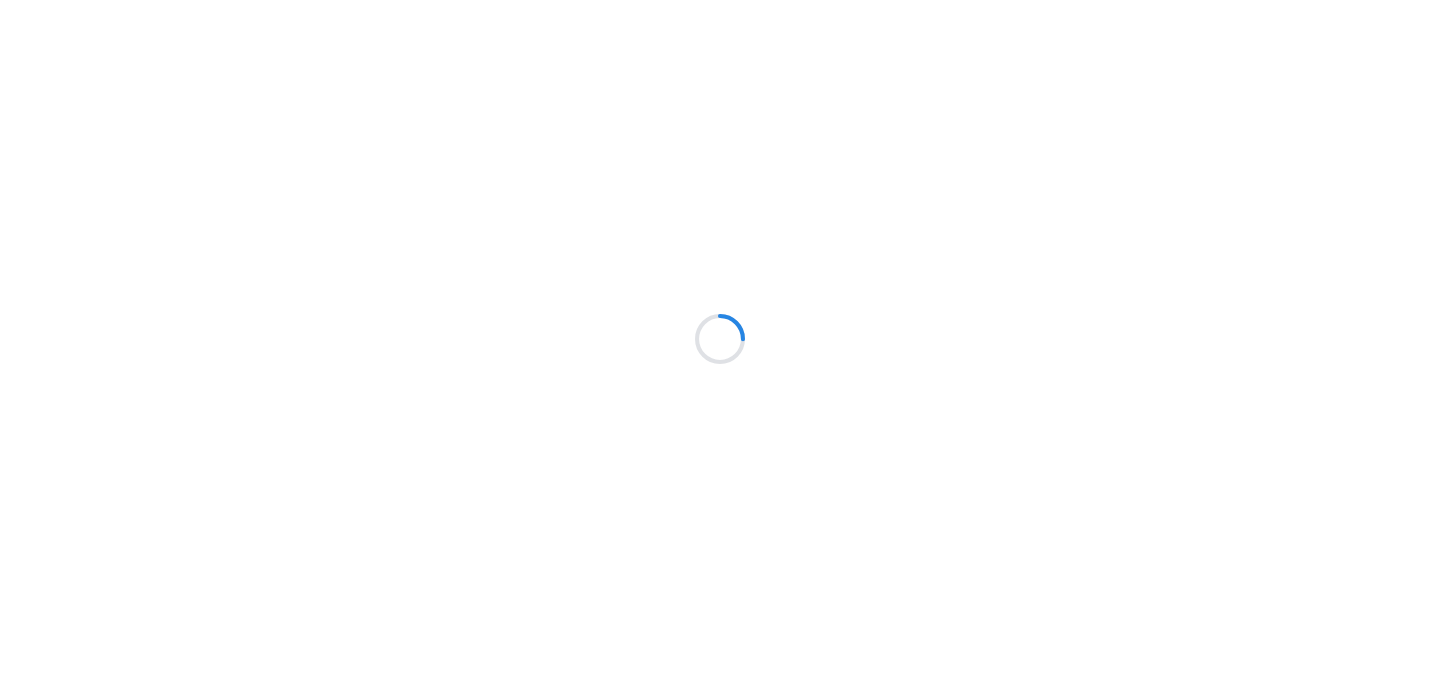 scroll, scrollTop: 0, scrollLeft: 0, axis: both 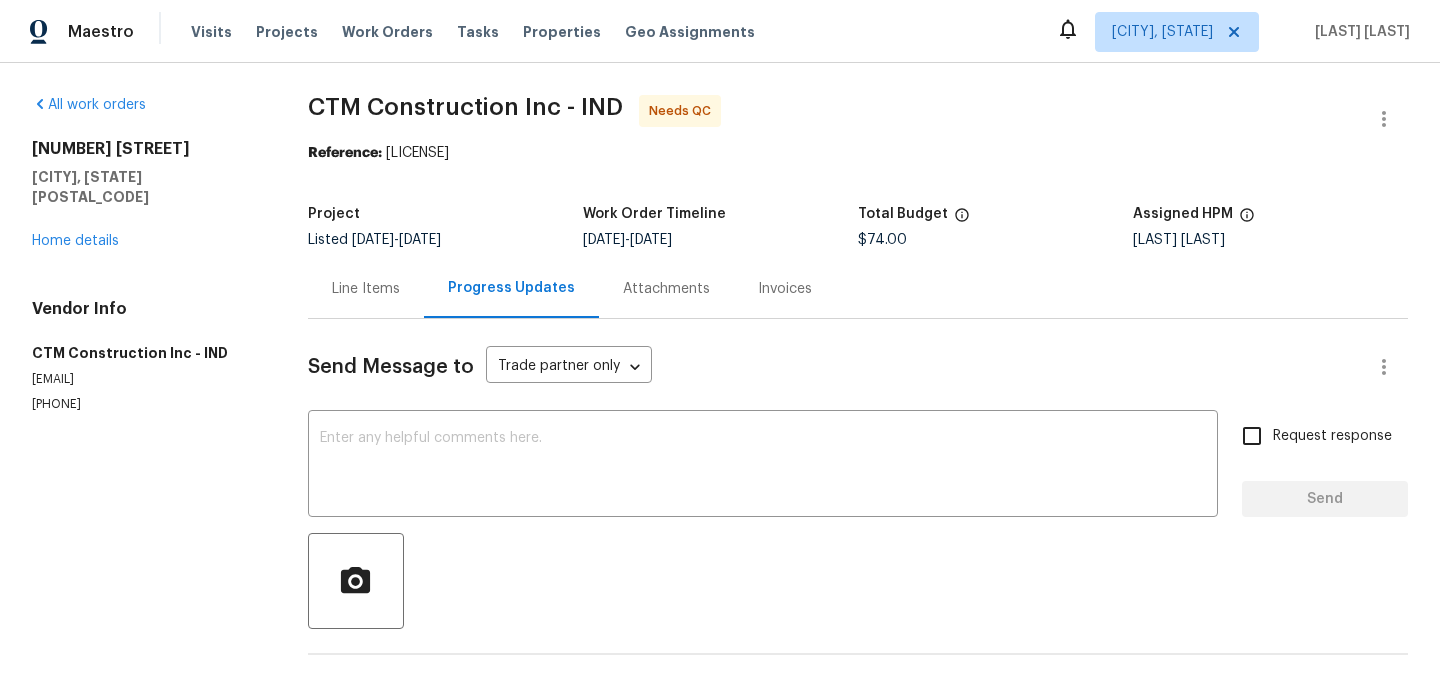 click on "Line Items" at bounding box center [366, 288] 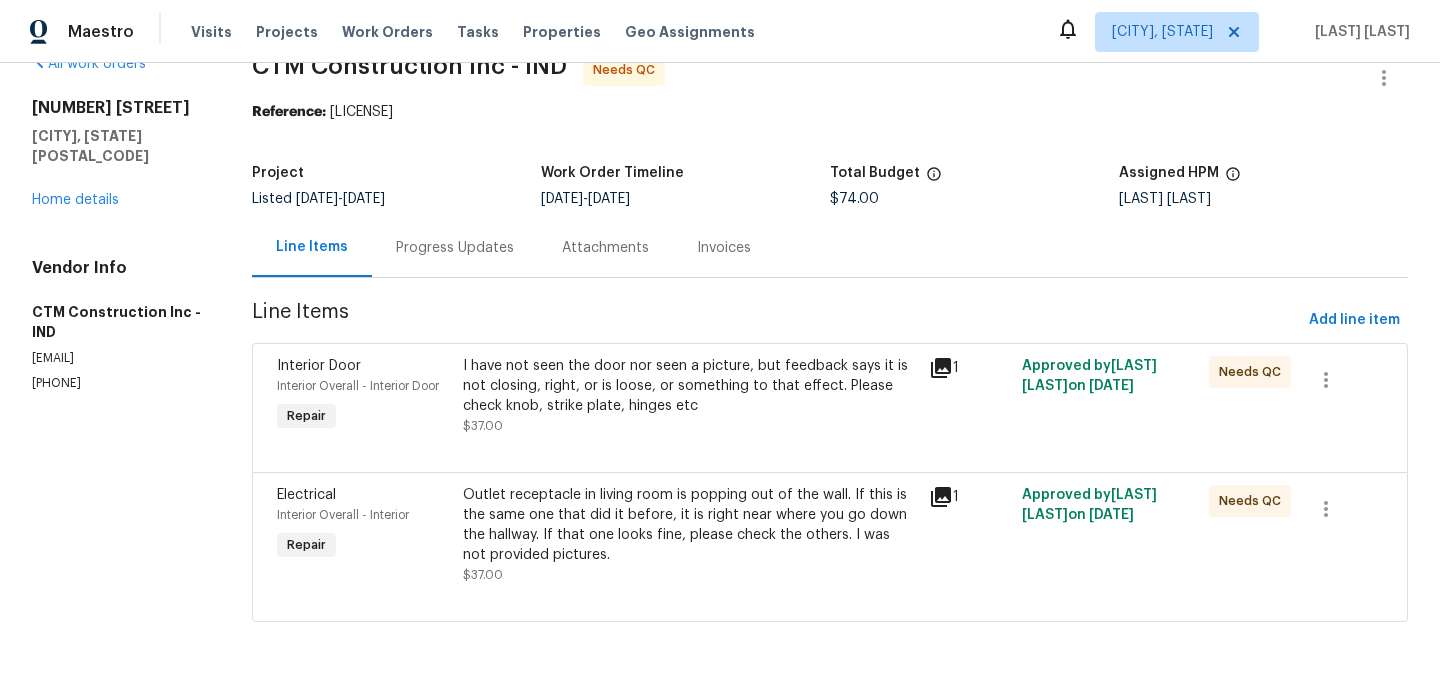 scroll, scrollTop: 0, scrollLeft: 0, axis: both 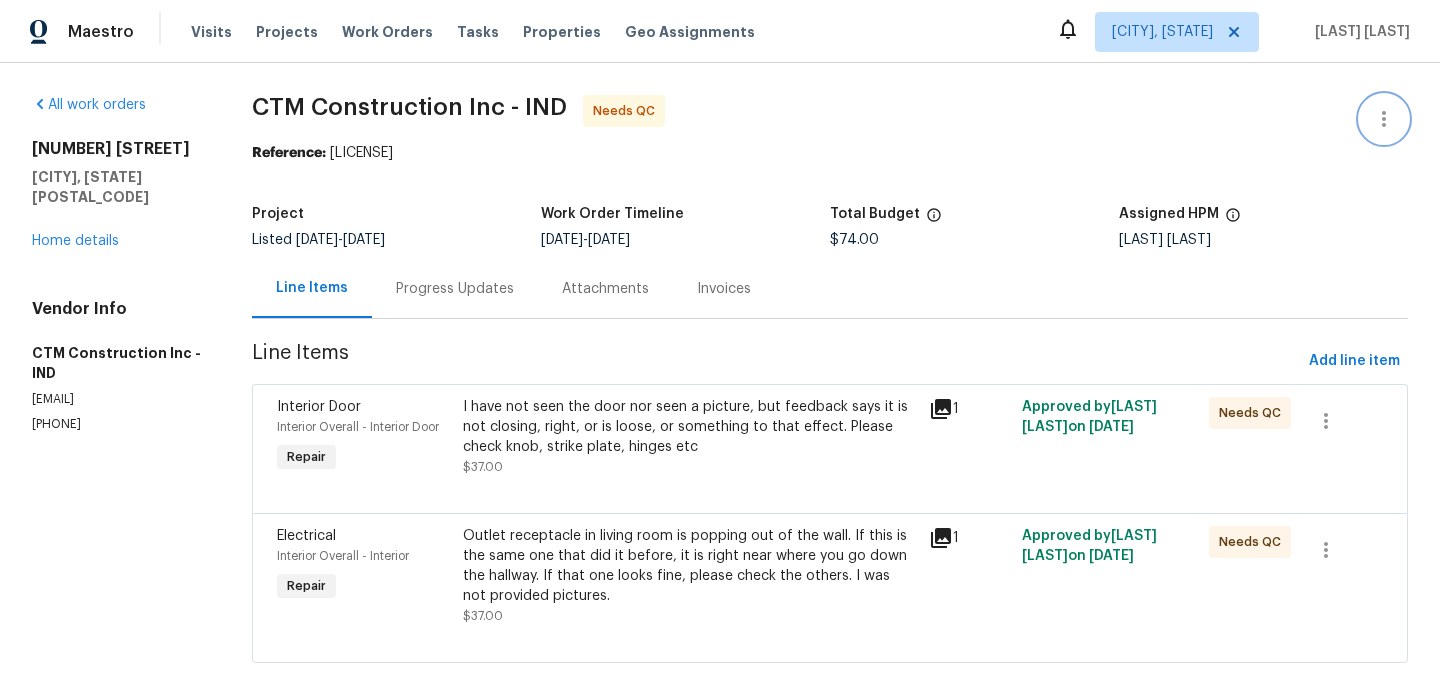 click 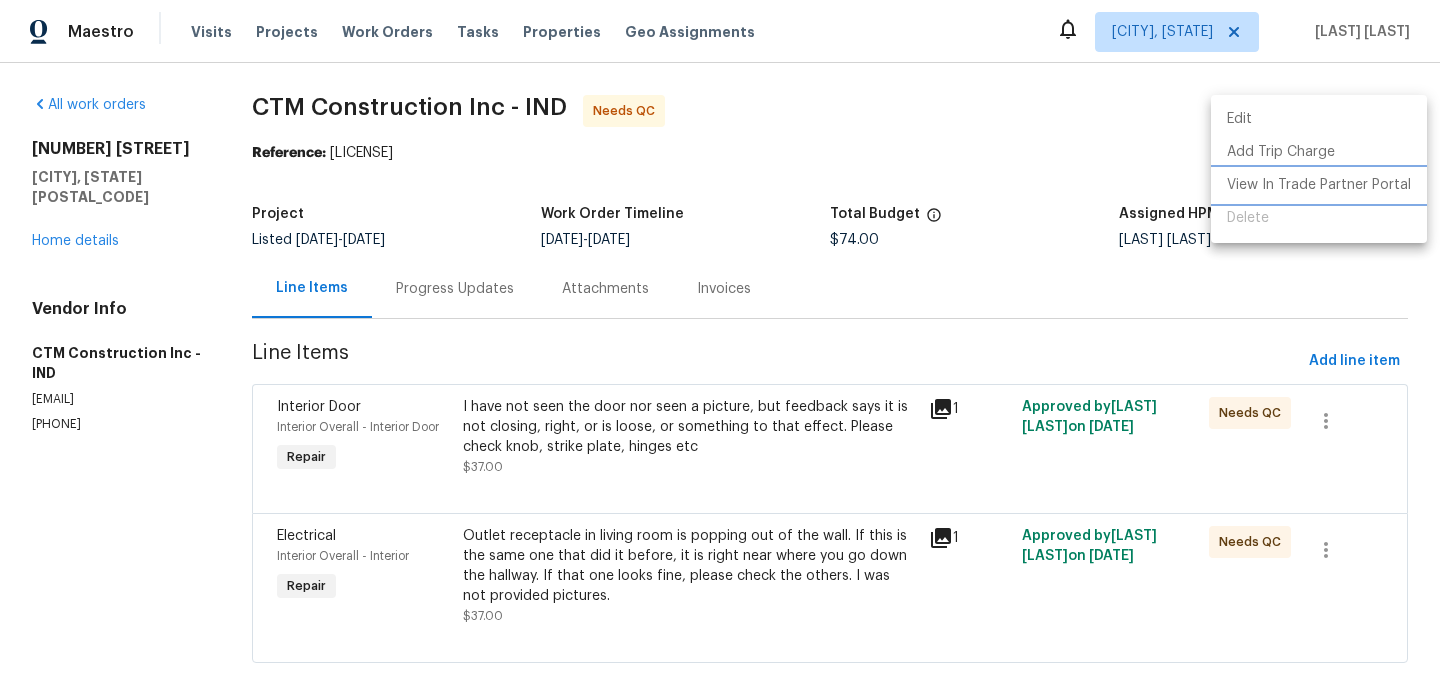 click on "View In Trade Partner Portal" at bounding box center [1319, 185] 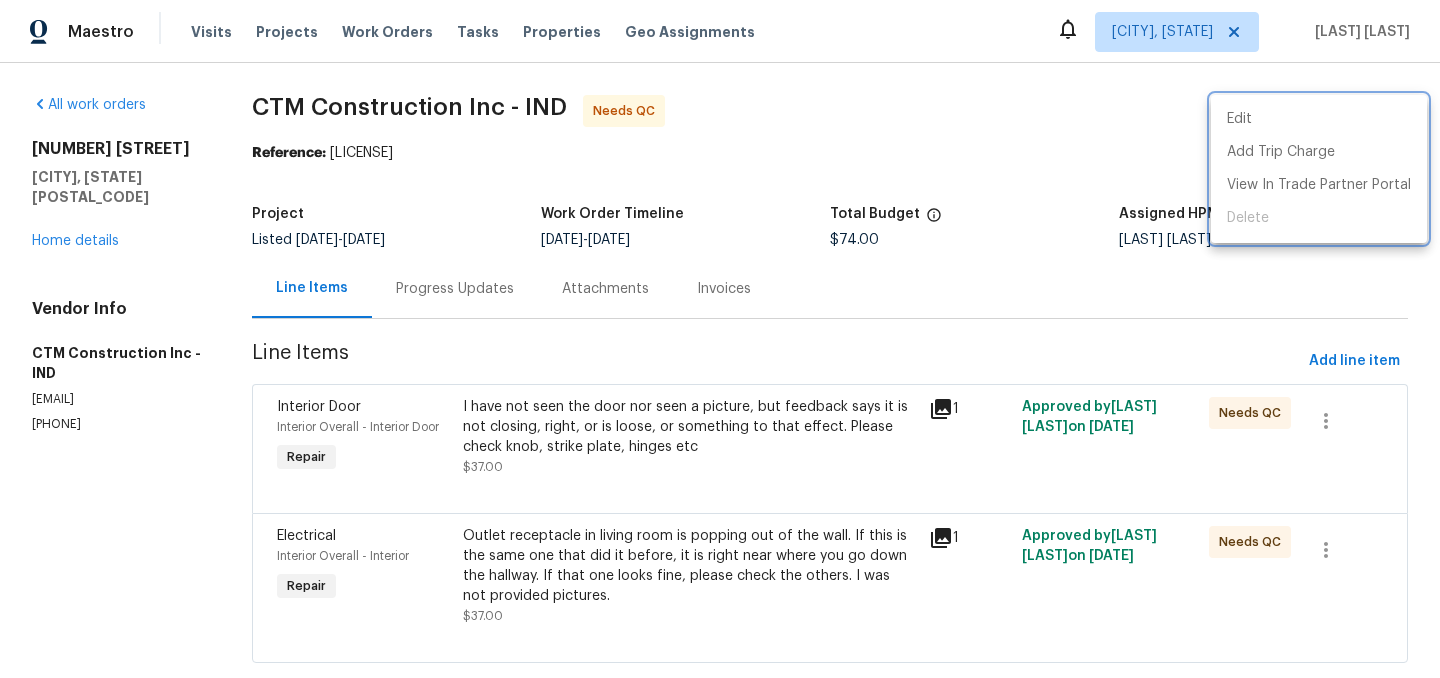 click at bounding box center (720, 339) 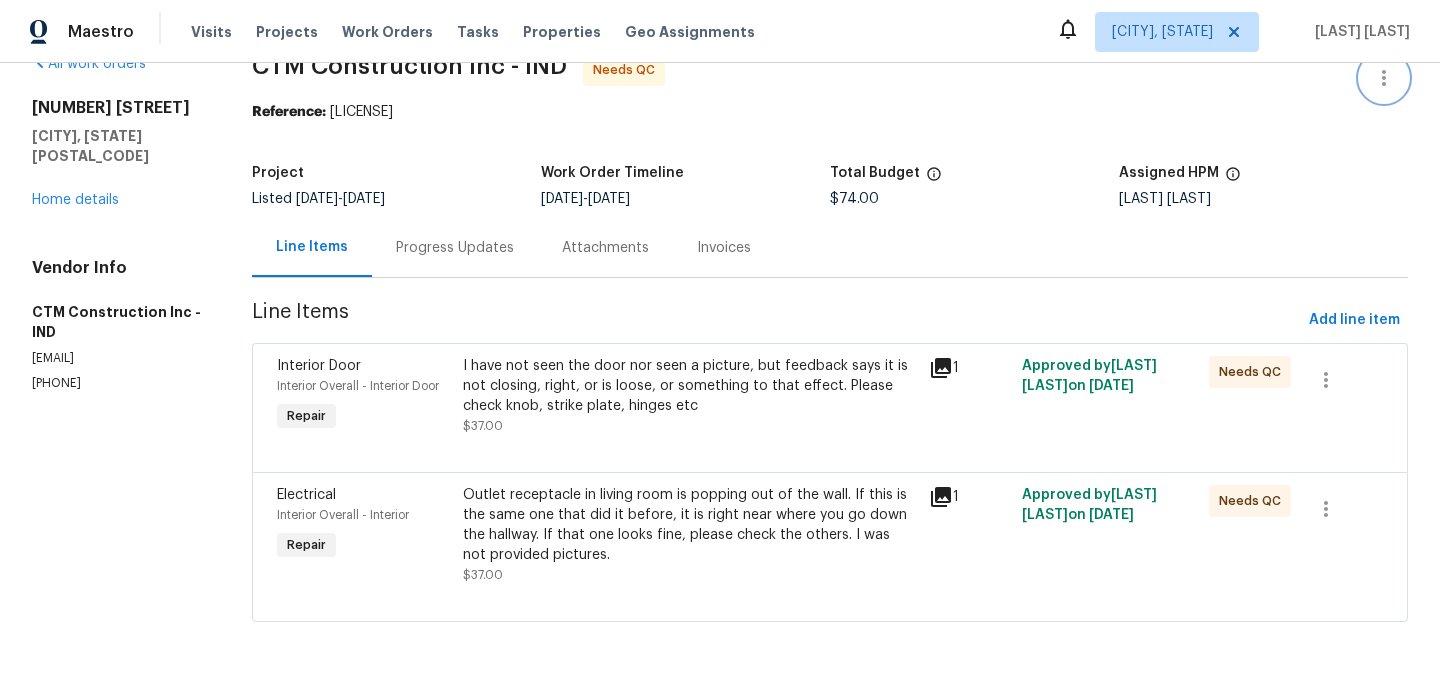 scroll, scrollTop: 0, scrollLeft: 0, axis: both 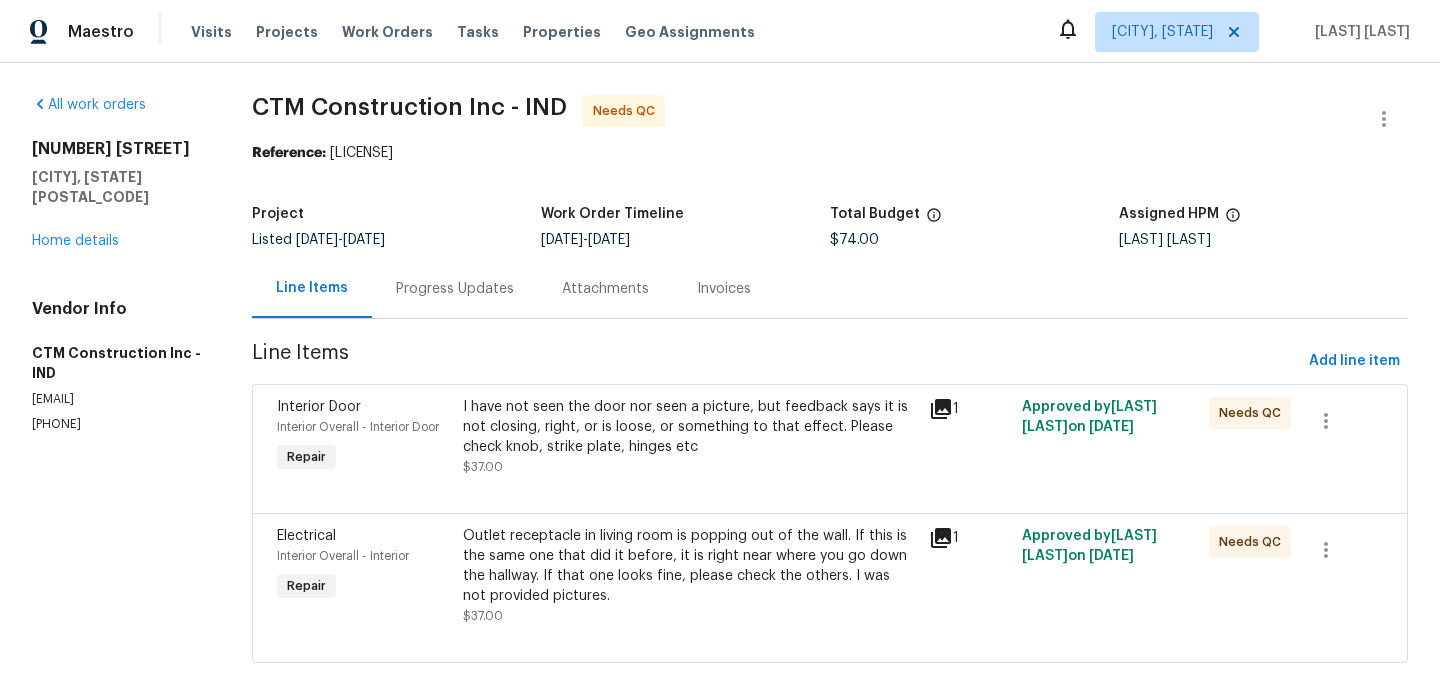 click on "616 W Michigan St Greenfield, IN 46140 Home details" at bounding box center (118, 195) 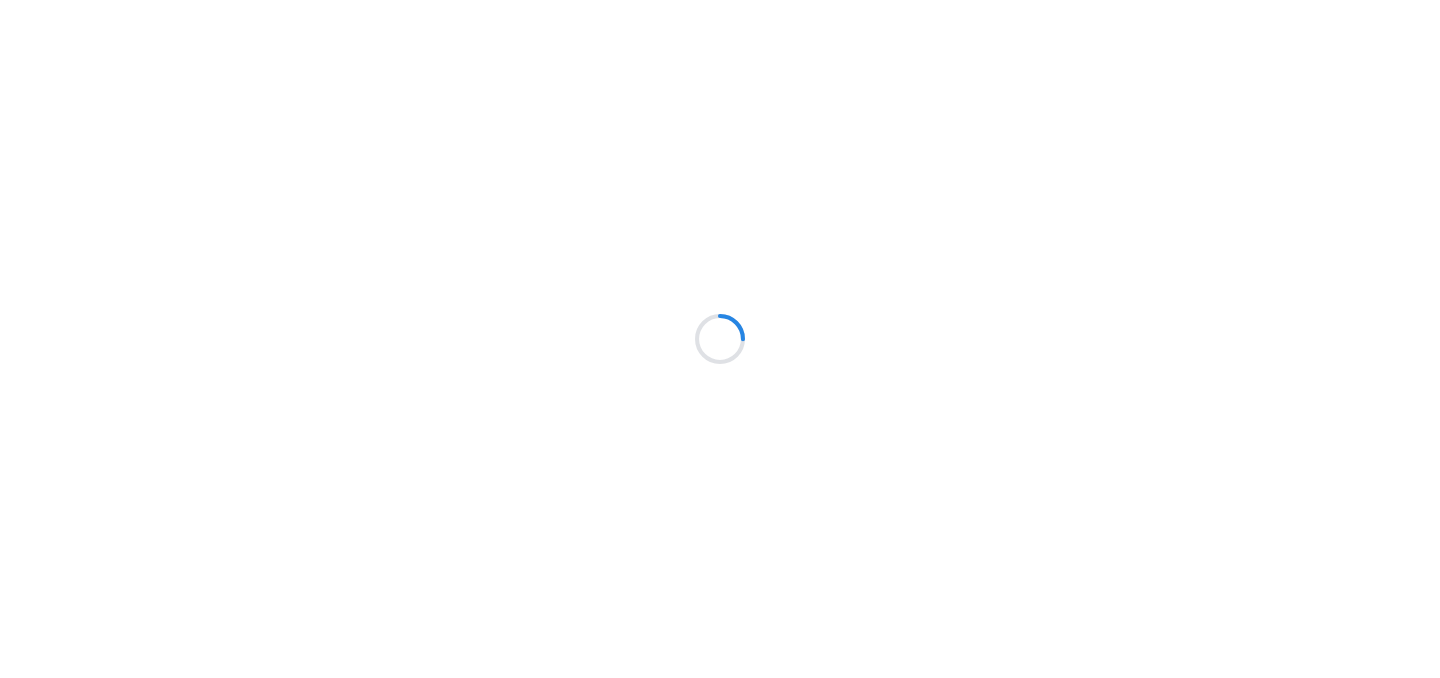 scroll, scrollTop: 0, scrollLeft: 0, axis: both 